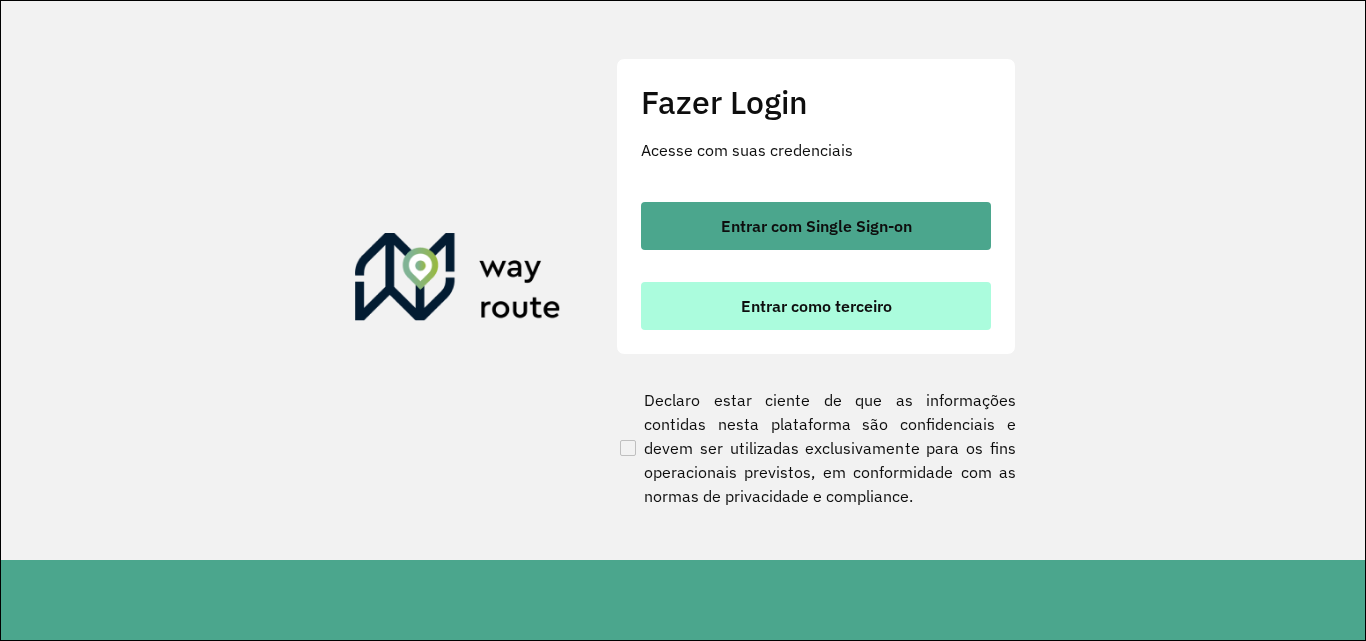 scroll, scrollTop: 0, scrollLeft: 0, axis: both 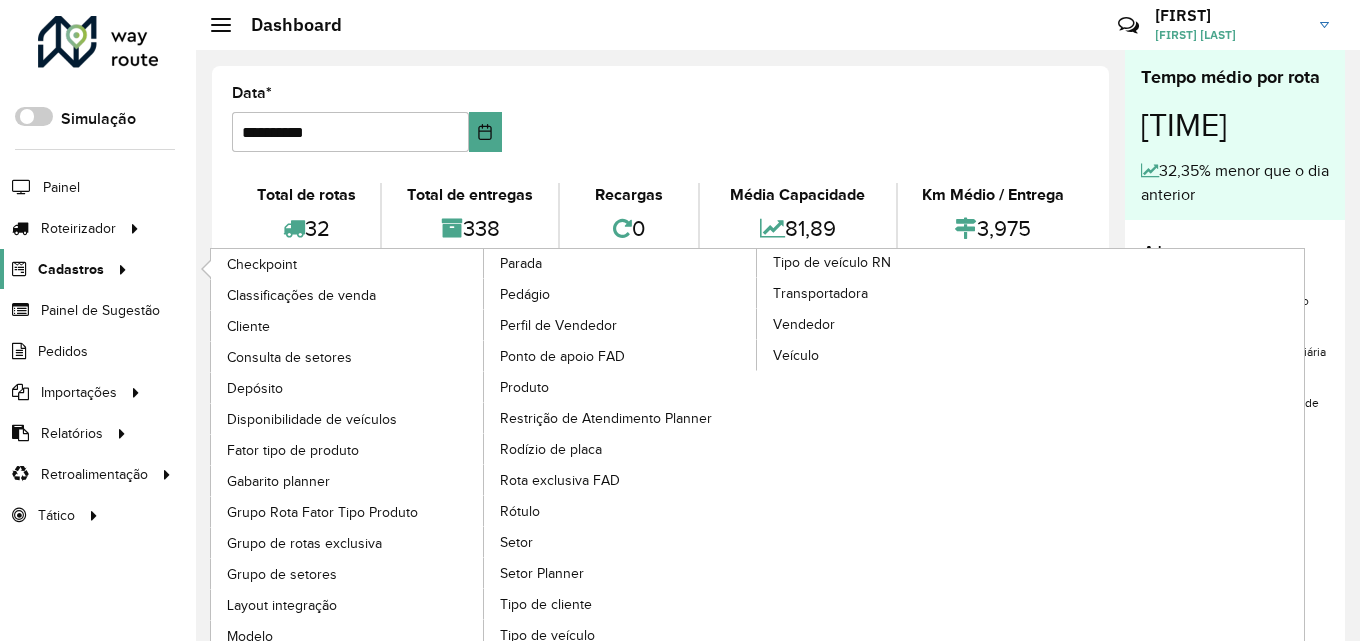 click on "Cadastros" 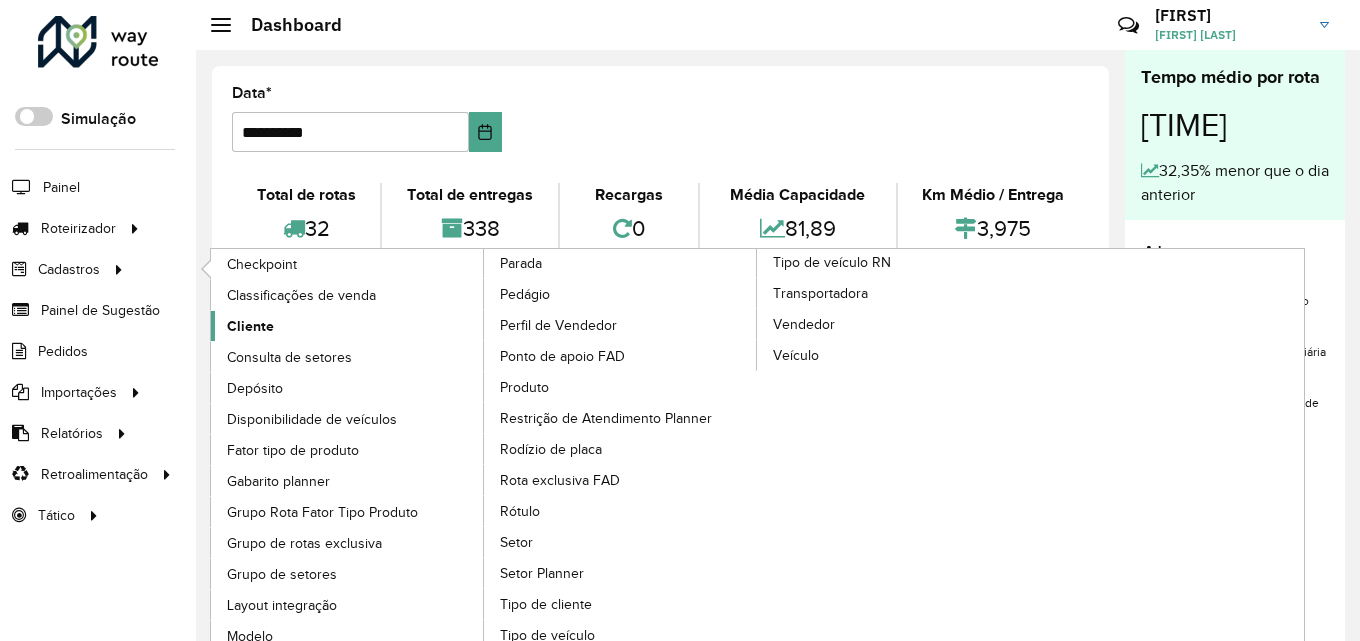 click on "Cliente" 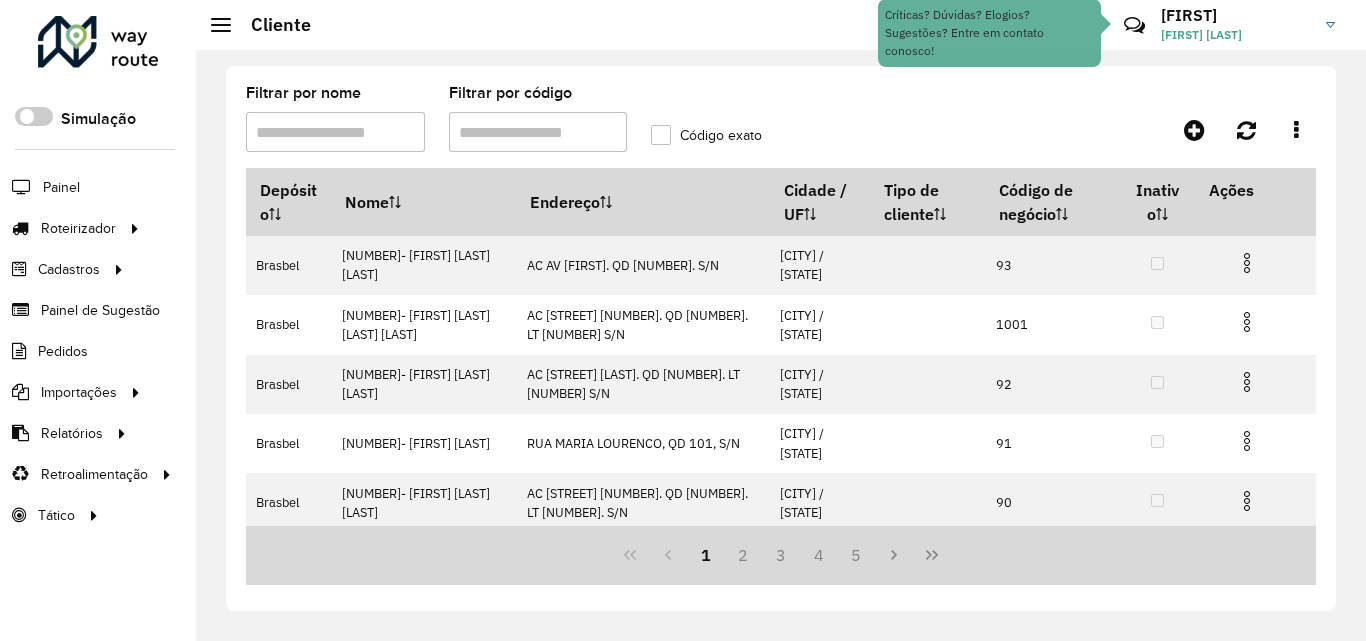 click on "Filtrar por código" at bounding box center [538, 132] 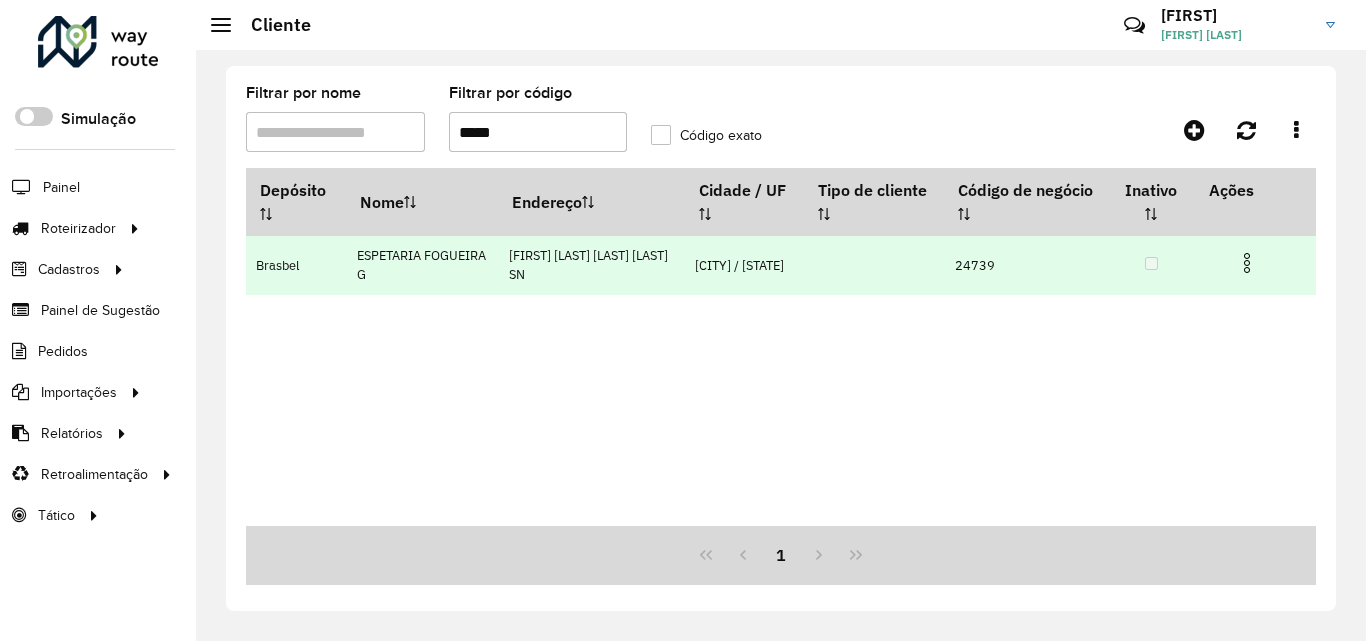 type on "*****" 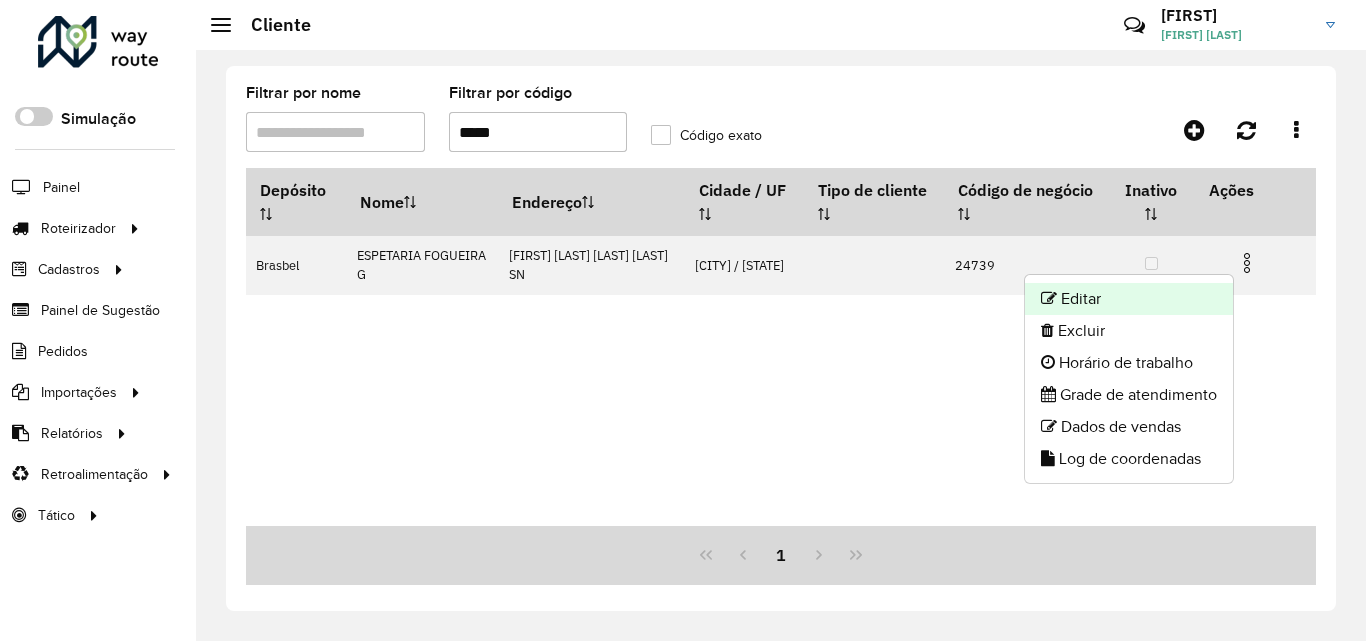 click on "Editar" 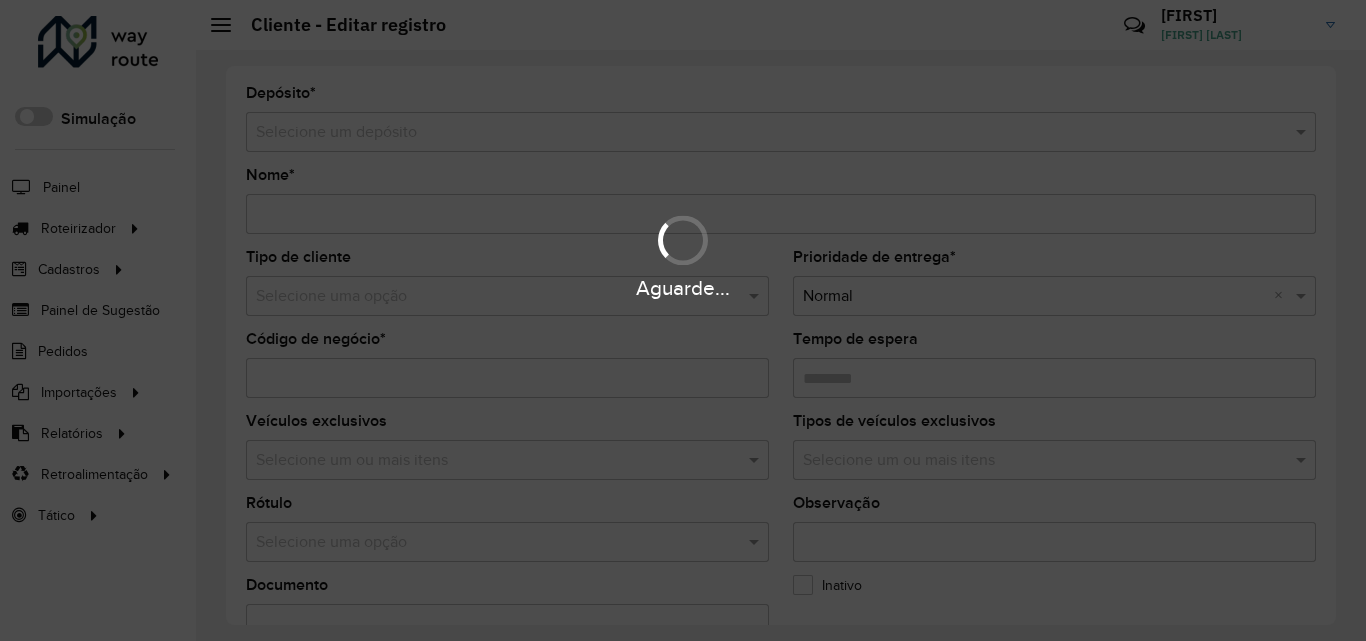 type on "**********" 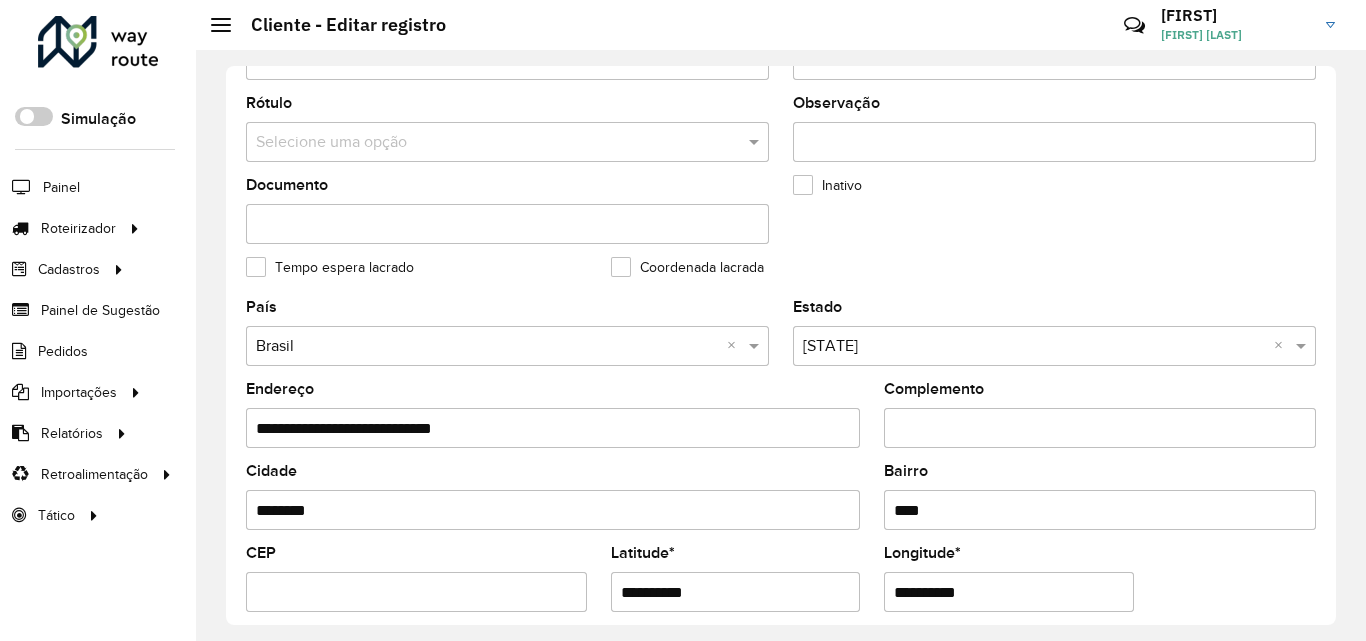 scroll, scrollTop: 800, scrollLeft: 0, axis: vertical 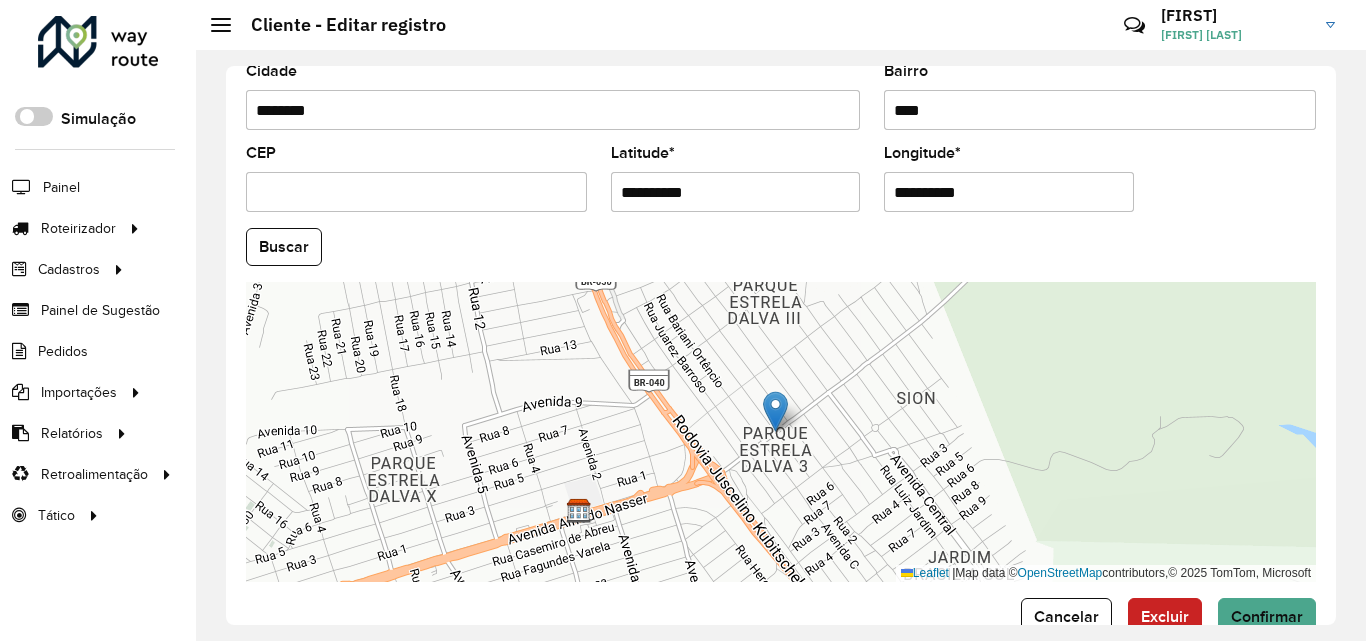 drag, startPoint x: 751, startPoint y: 194, endPoint x: 532, endPoint y: 207, distance: 219.3855 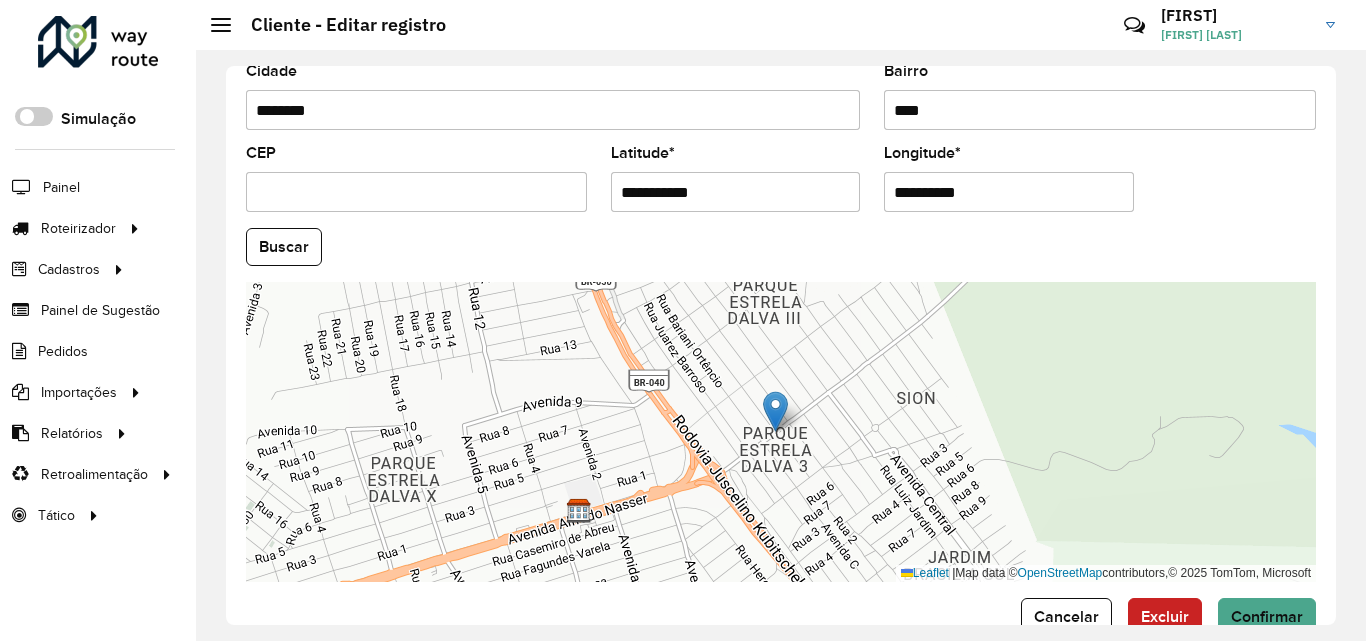 type on "**********" 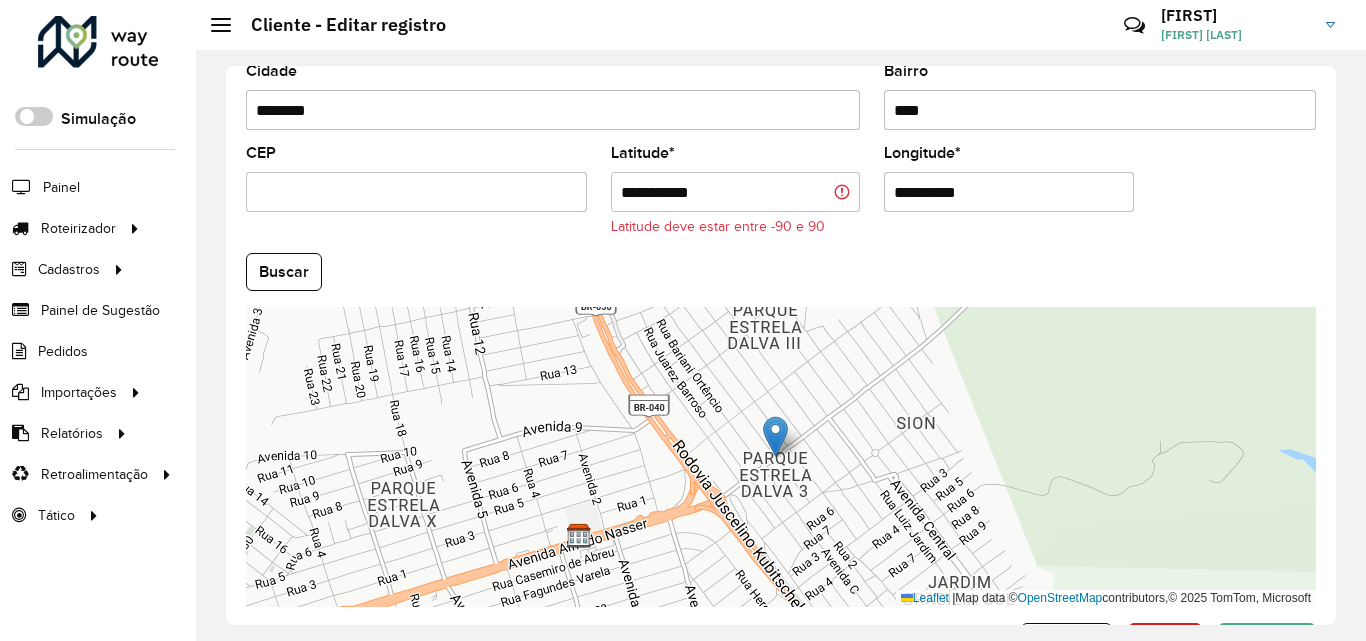 drag, startPoint x: 1045, startPoint y: 194, endPoint x: 822, endPoint y: 192, distance: 223.00897 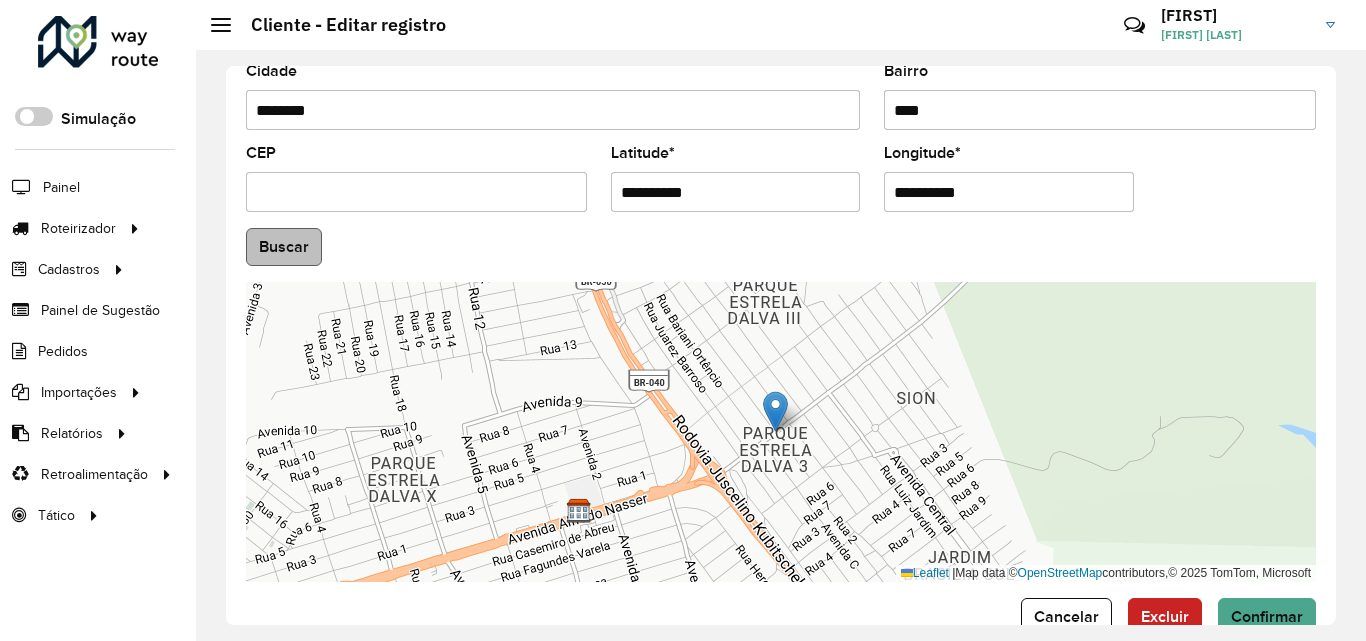 type on "**********" 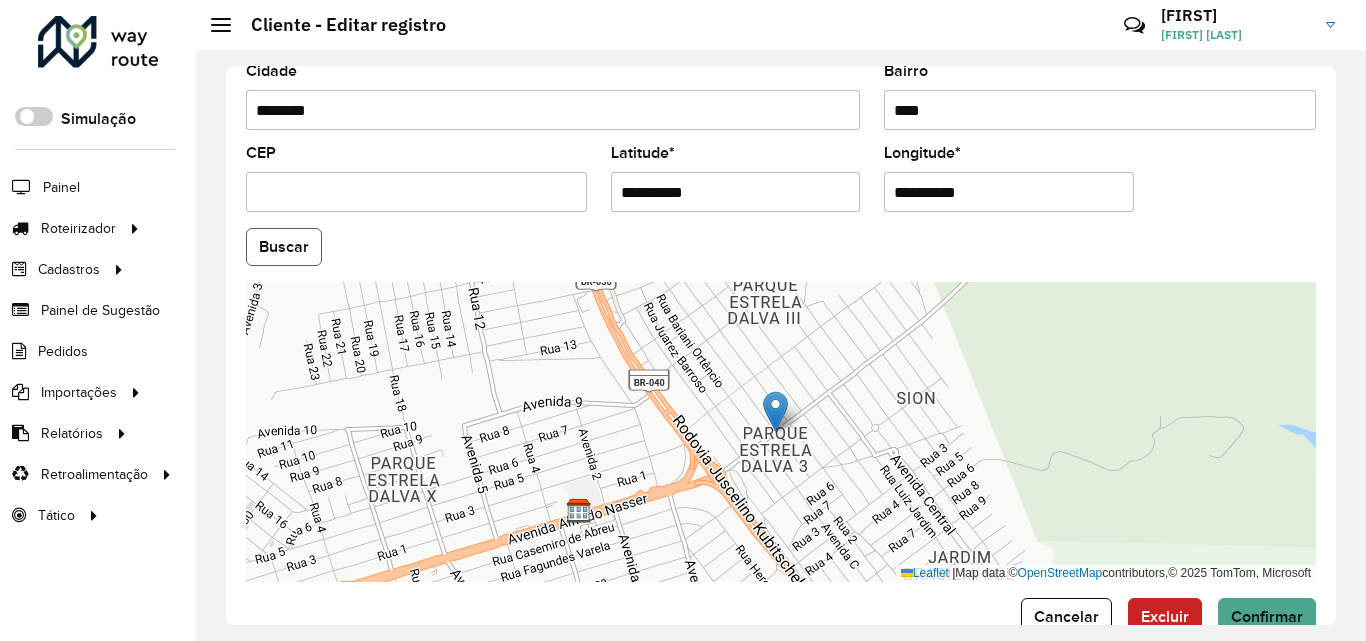 click on "Aguarde...  Pop-up bloqueado!  Seu navegador bloqueou automáticamente a abertura de uma nova janela.   Acesse as configurações e adicione o endereço do sistema a lista de permissão.   Fechar  Roteirizador AmbevTech Simulação Painel Roteirizador Entregas Vendas Cadastros Checkpoint Classificações de venda Cliente Consulta de setores Depósito Disponibilidade de veículos Fator tipo de produto Gabarito planner Grupo Rota Fator Tipo Produto Grupo de rotas exclusiva Grupo de setores Layout integração Modelo Parada Pedágio Perfil de Vendedor Ponto de apoio FAD Produto Restrição de Atendimento Planner Rodízio de placa Rota exclusiva FAD Rótulo Setor Setor Planner Tipo de cliente Tipo de veículo Tipo de veículo RN Transportadora Vendedor Veículo Painel de Sugestão Pedidos Importações Classificação e volume de venda Clientes Fator tipo produto Gabarito planner Grade de atendimento Janela de atendimento Localização Pedidos Restrição de Atendimento Planner Tempo de espera Vendedor Veículos" at bounding box center [683, 320] 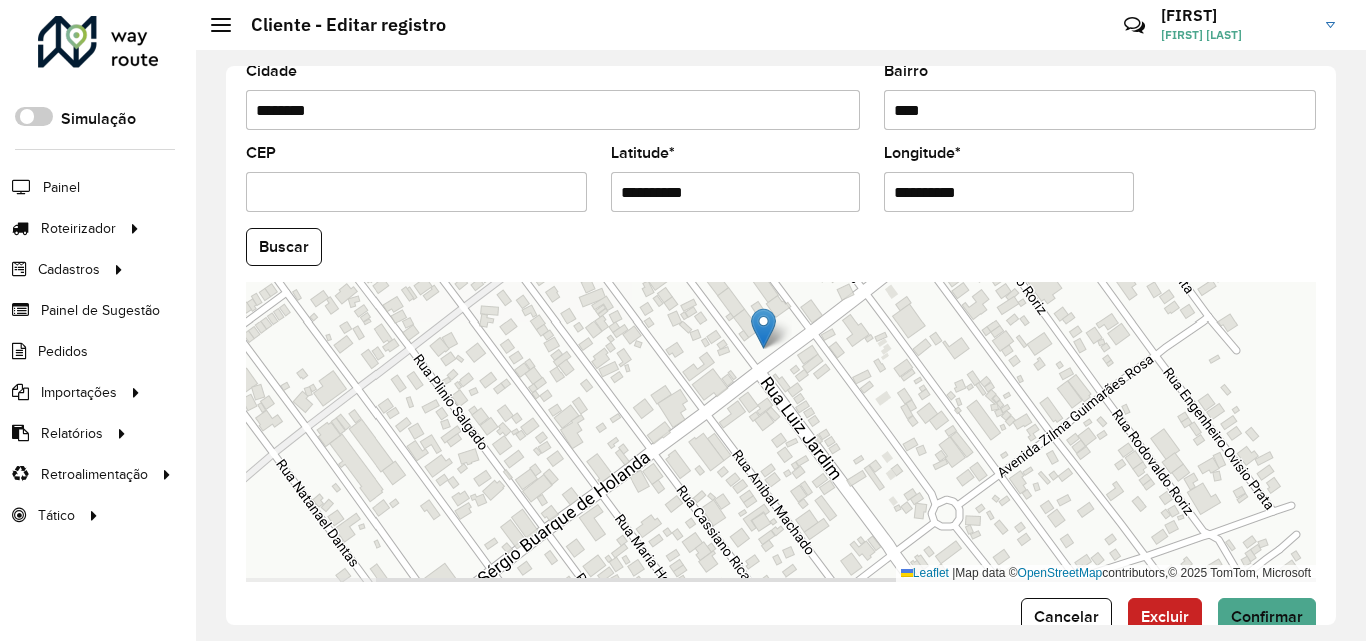 drag, startPoint x: 849, startPoint y: 365, endPoint x: 844, endPoint y: 310, distance: 55.226807 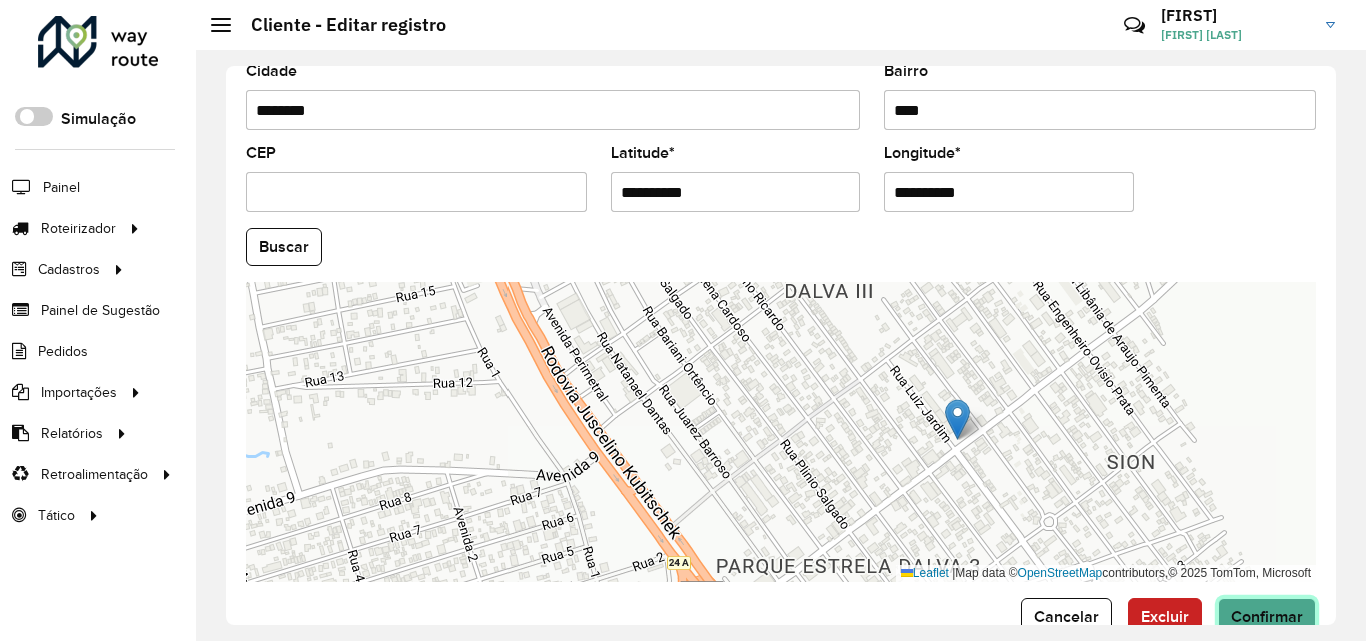 click on "Confirmar" 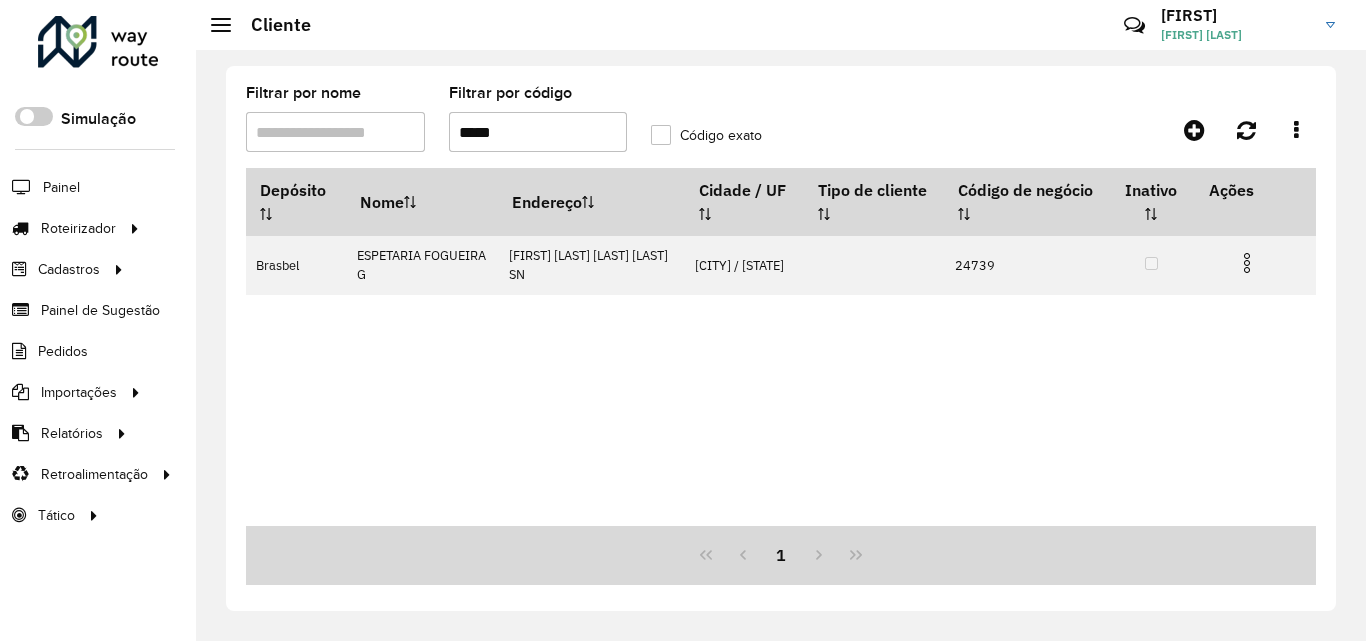 drag, startPoint x: 526, startPoint y: 142, endPoint x: 403, endPoint y: 142, distance: 123 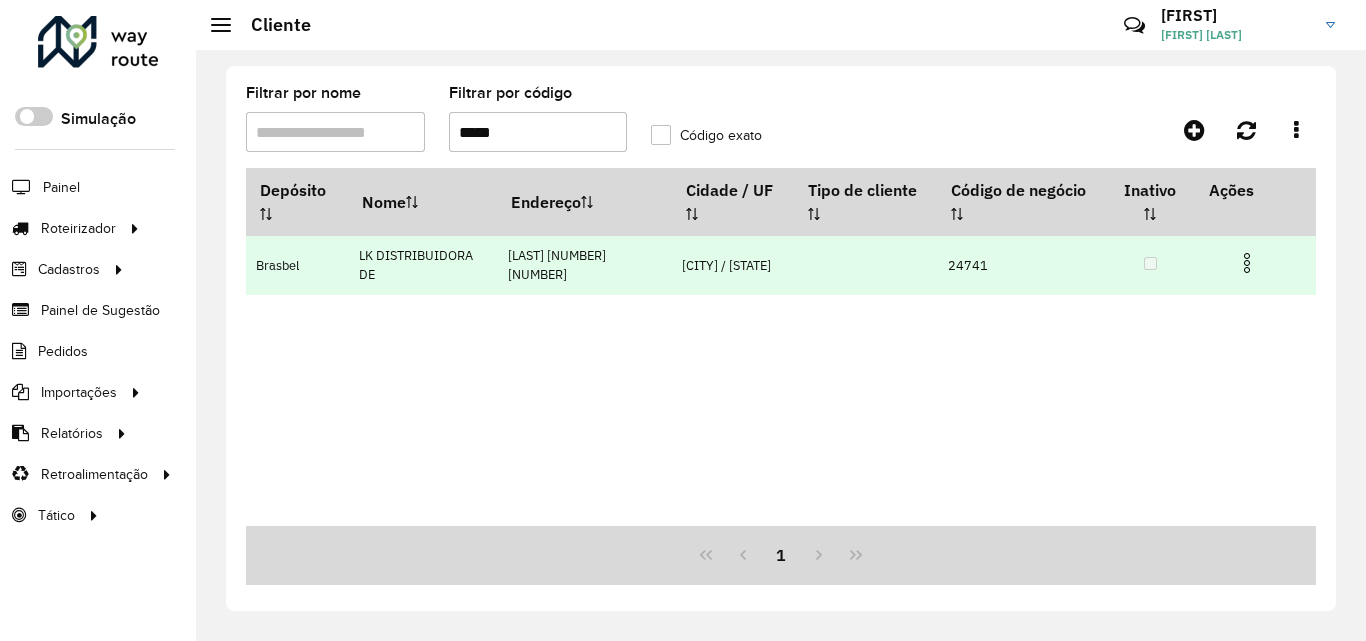 type on "*****" 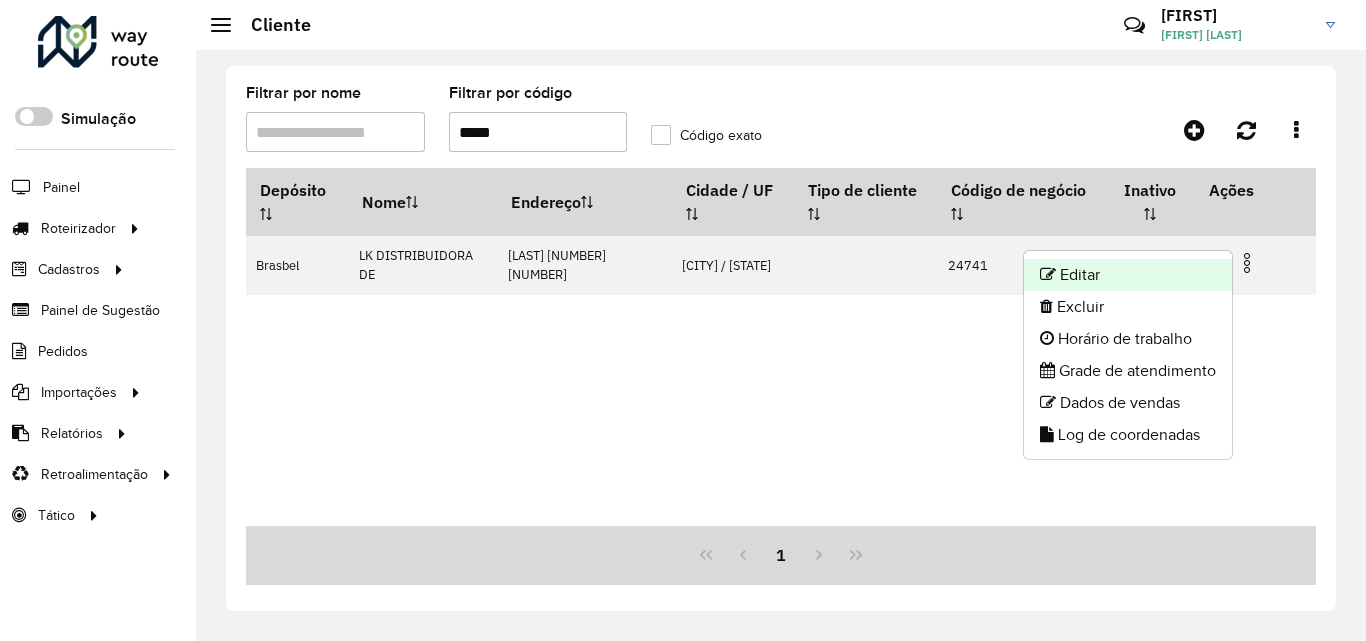 click on "Editar" 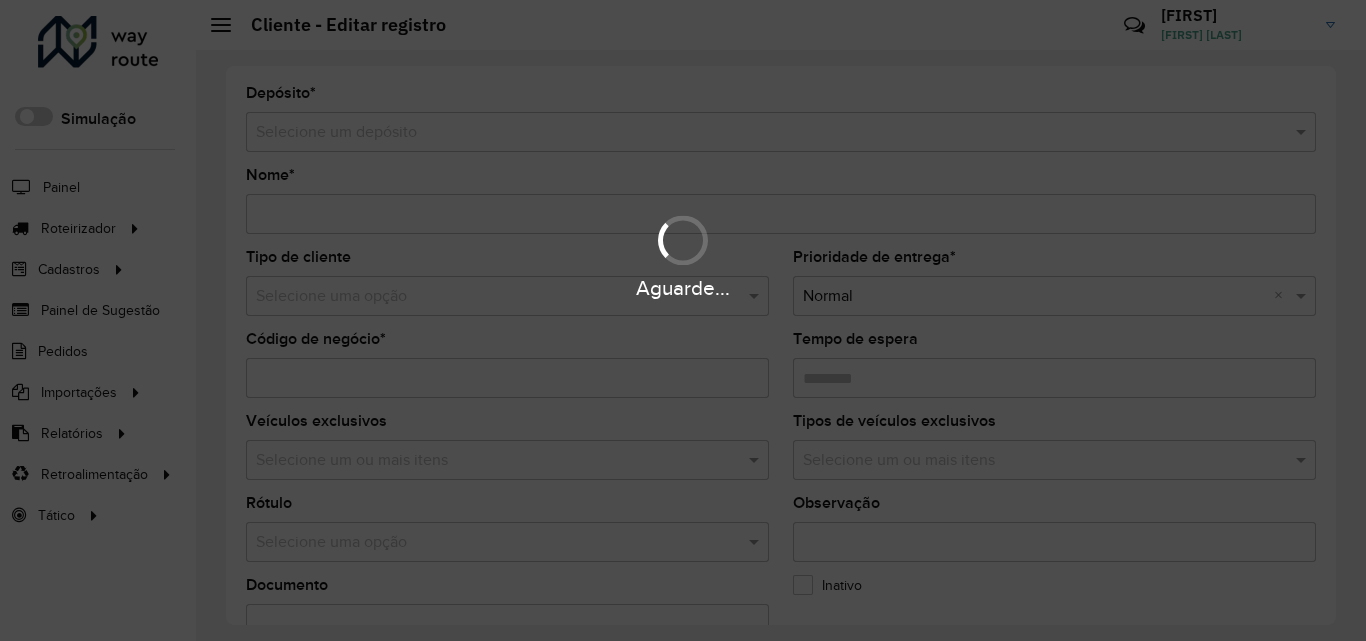 type on "**********" 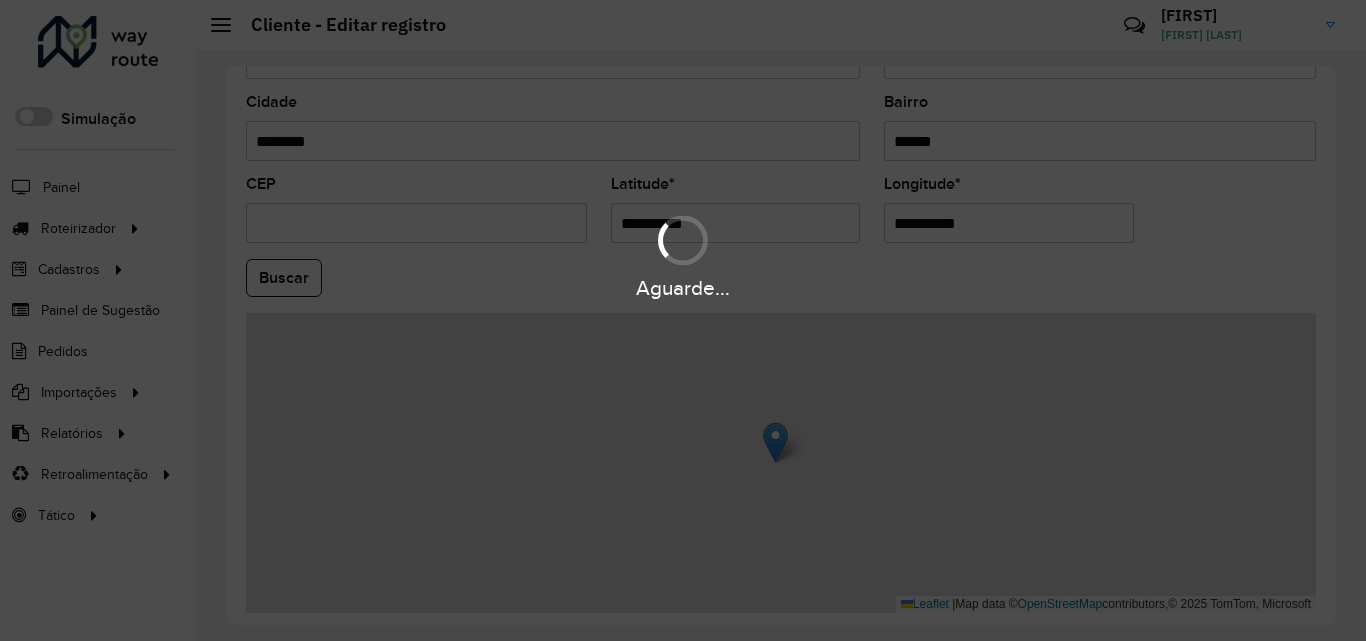 scroll, scrollTop: 847, scrollLeft: 0, axis: vertical 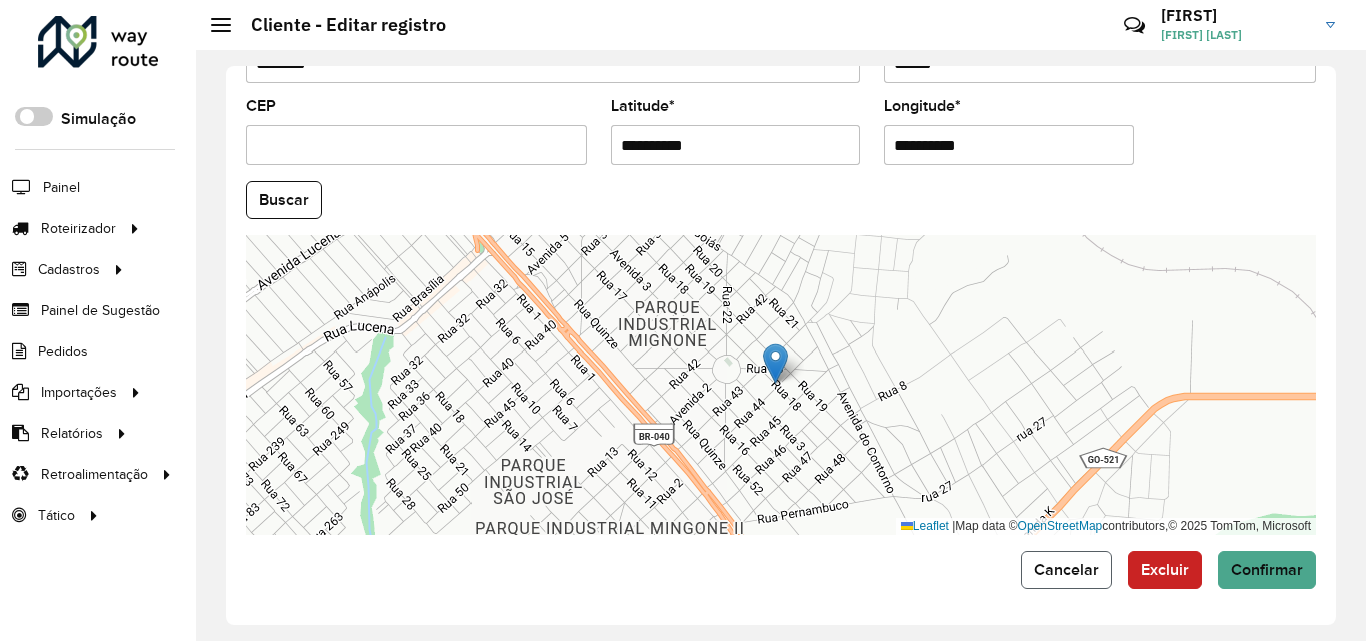 click on "Cancelar" 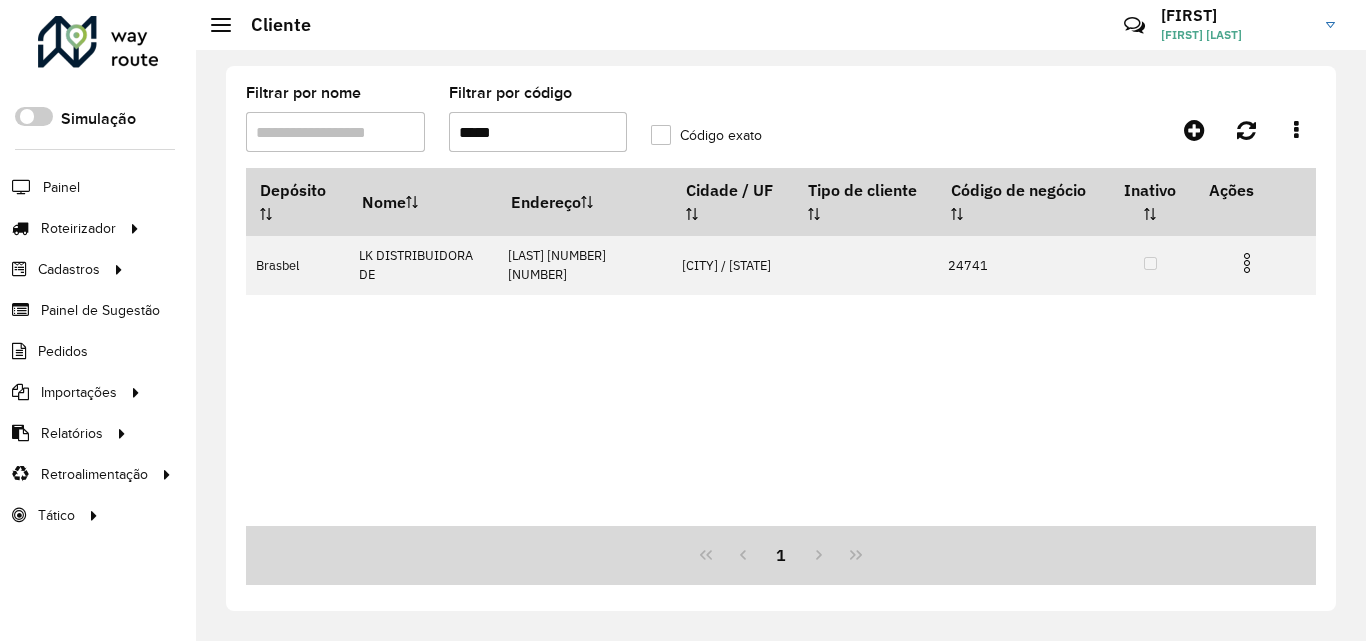 drag, startPoint x: 538, startPoint y: 133, endPoint x: 380, endPoint y: 143, distance: 158.31615 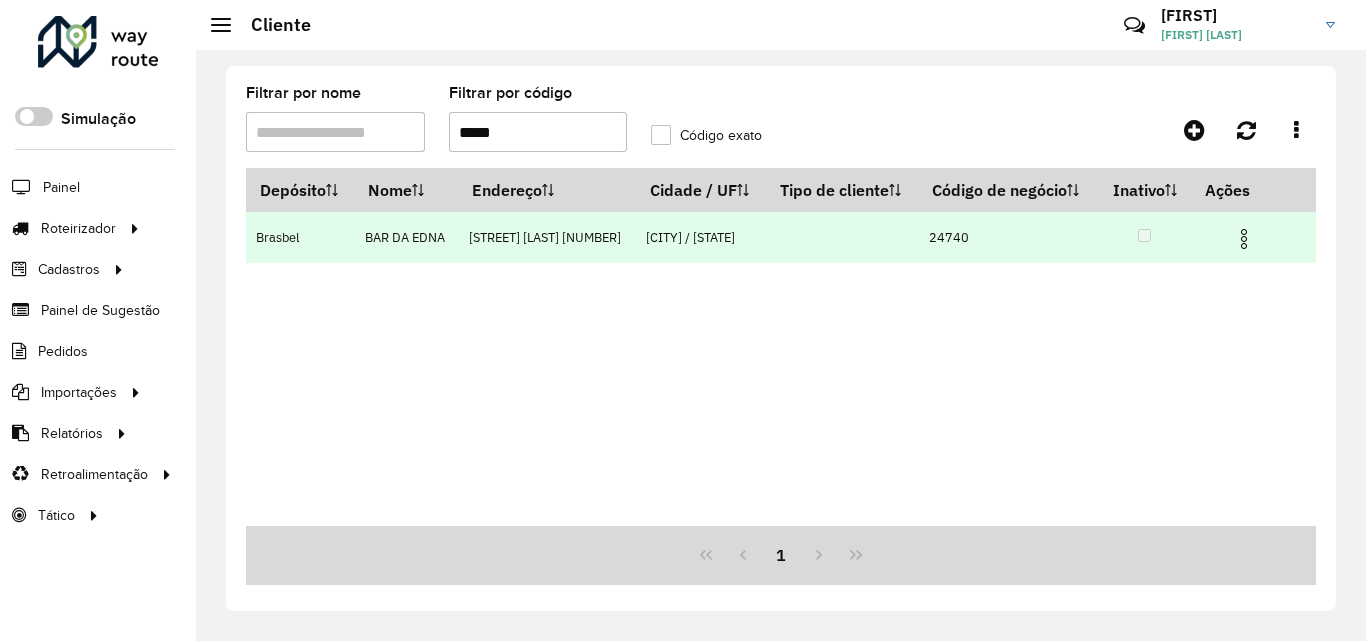 type on "*****" 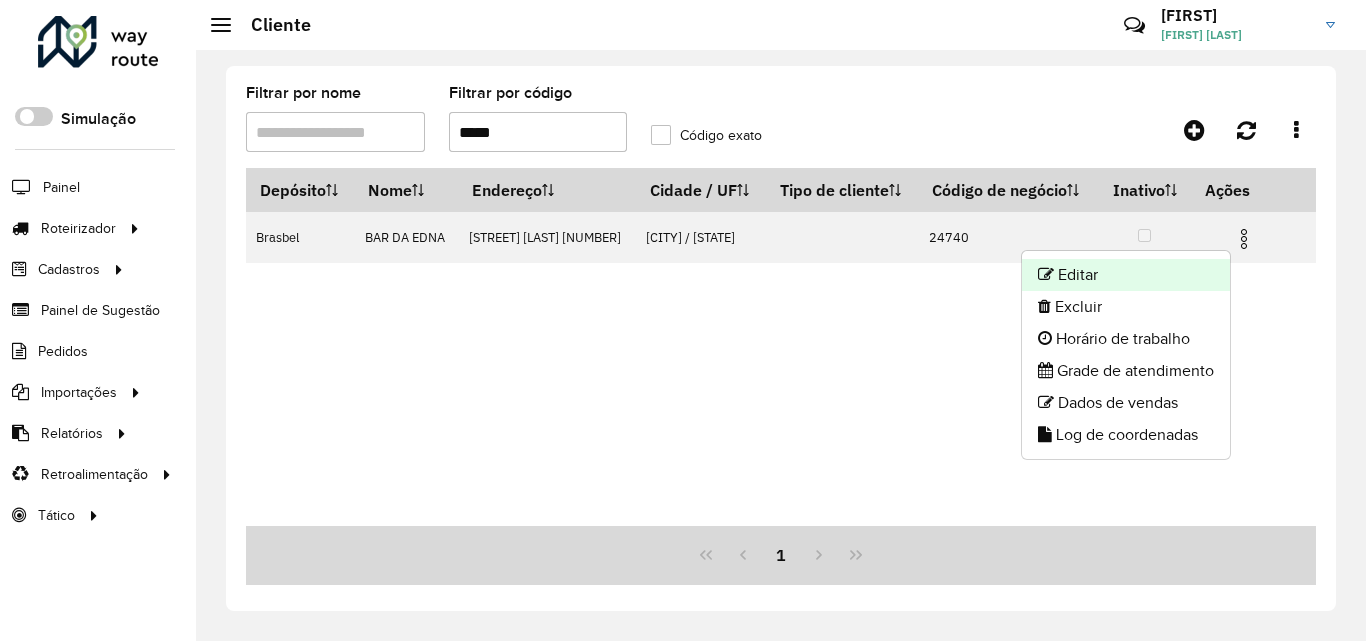 click on "Editar" 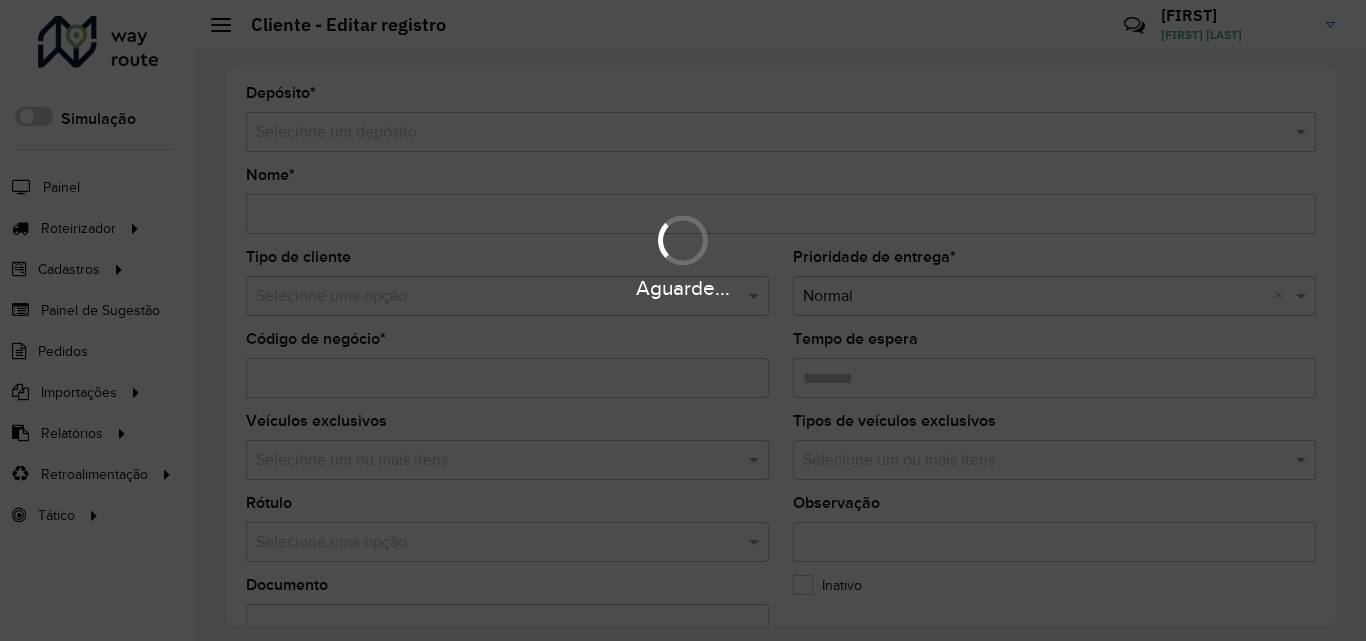 type on "**********" 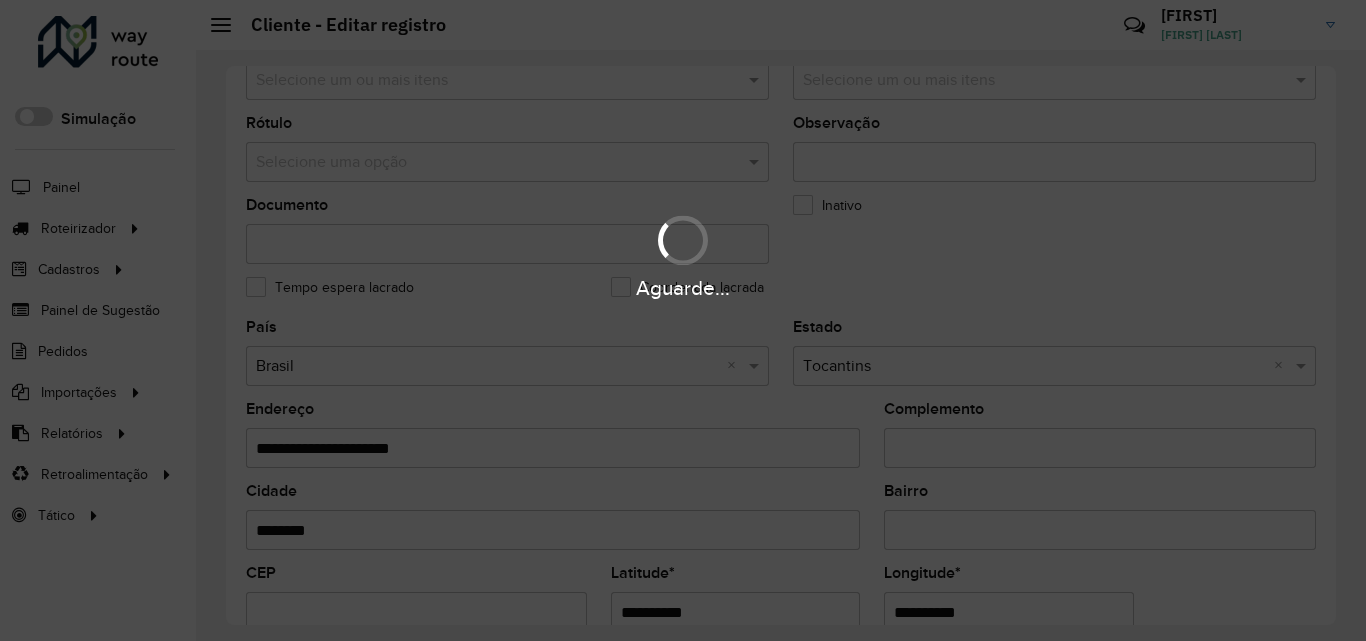 scroll, scrollTop: 414, scrollLeft: 0, axis: vertical 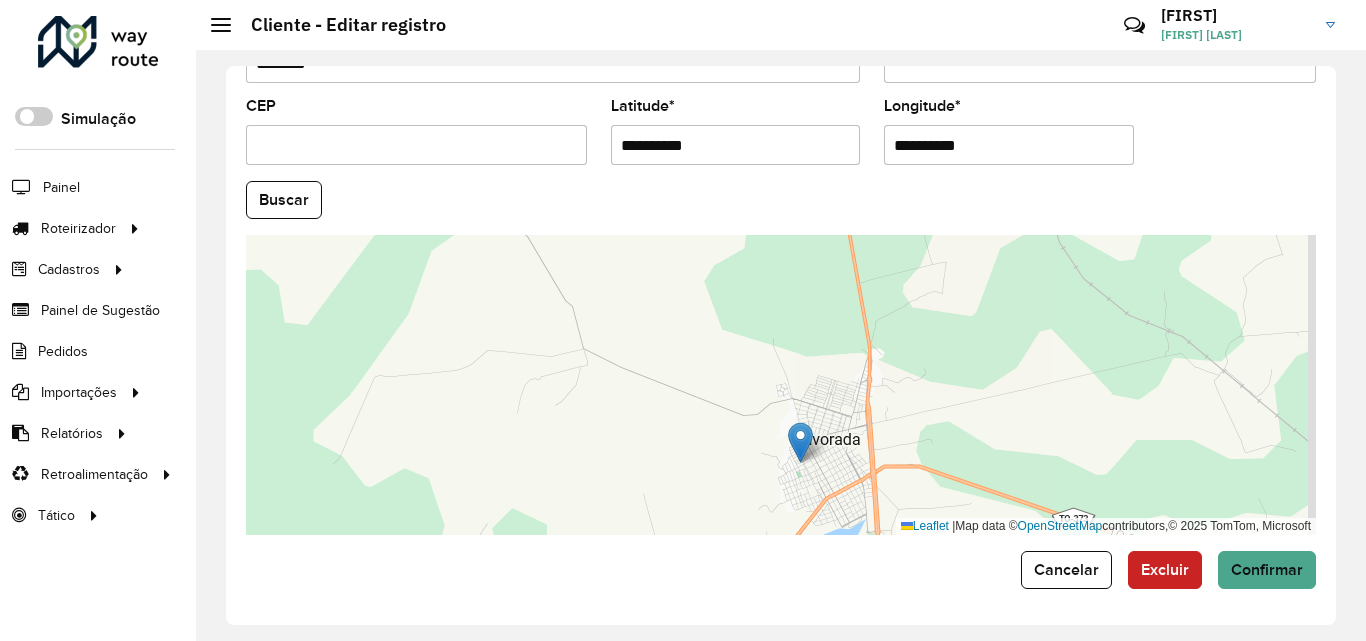 drag, startPoint x: 741, startPoint y: 450, endPoint x: 660, endPoint y: 524, distance: 109.713264 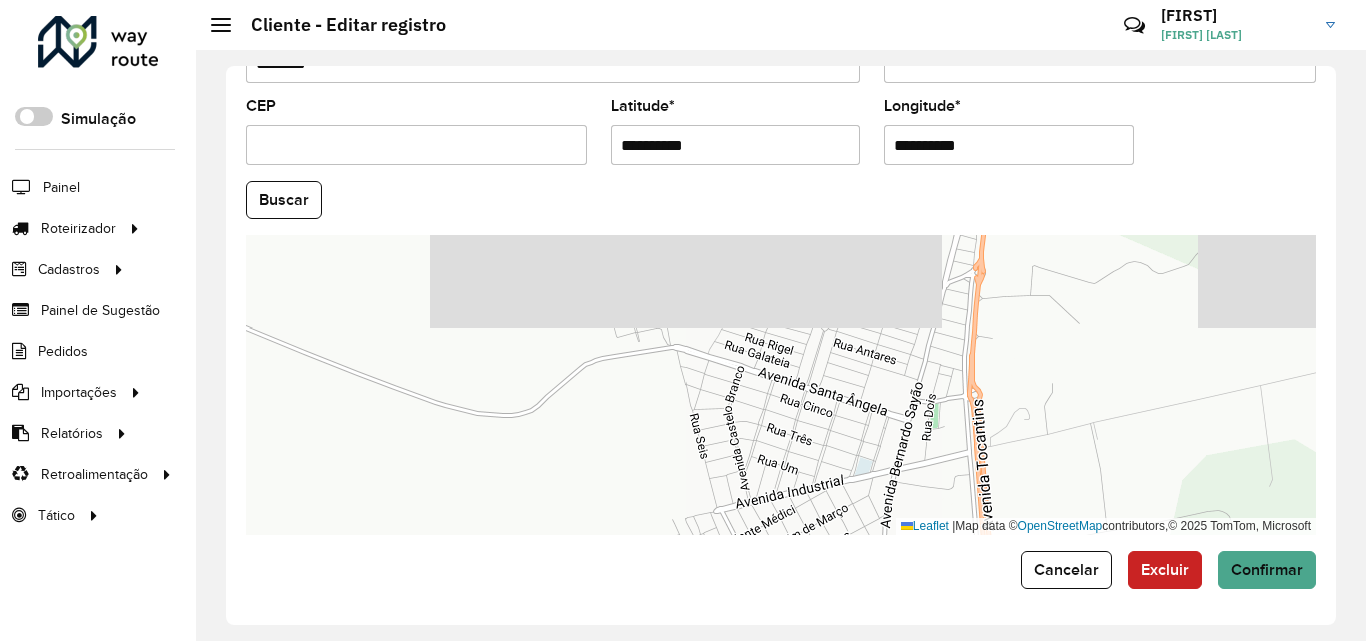 drag, startPoint x: 1125, startPoint y: 443, endPoint x: 912, endPoint y: 581, distance: 253.79716 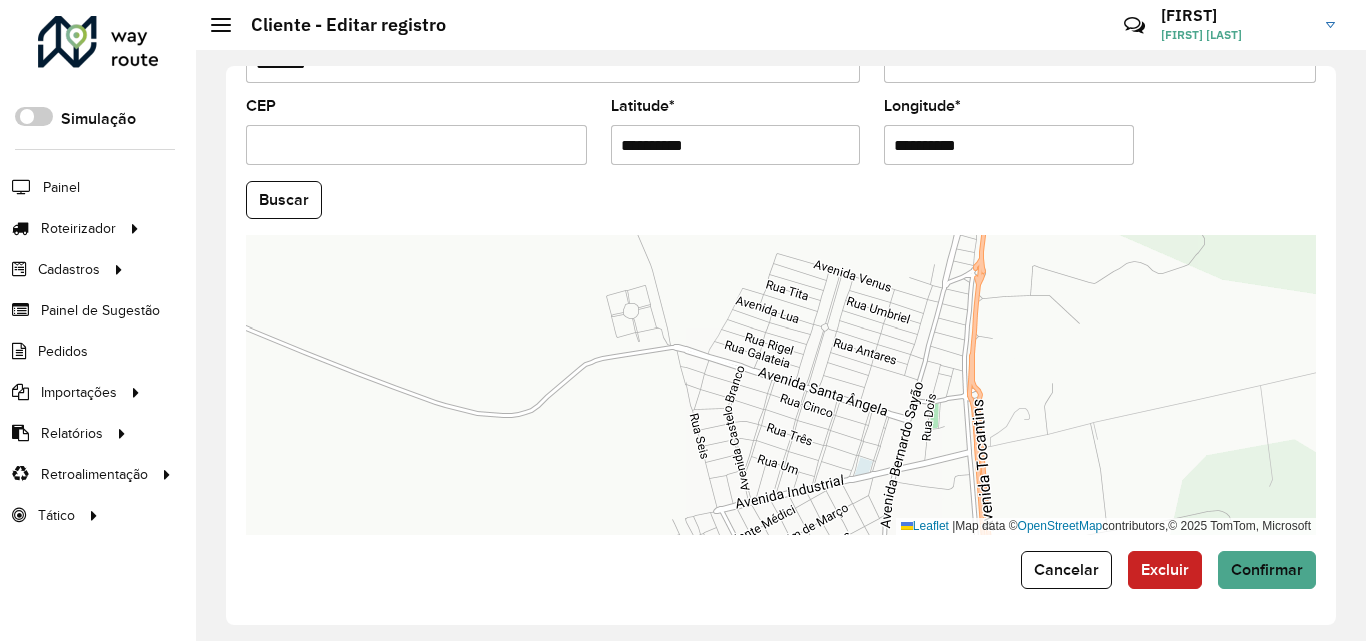 click on "**********" 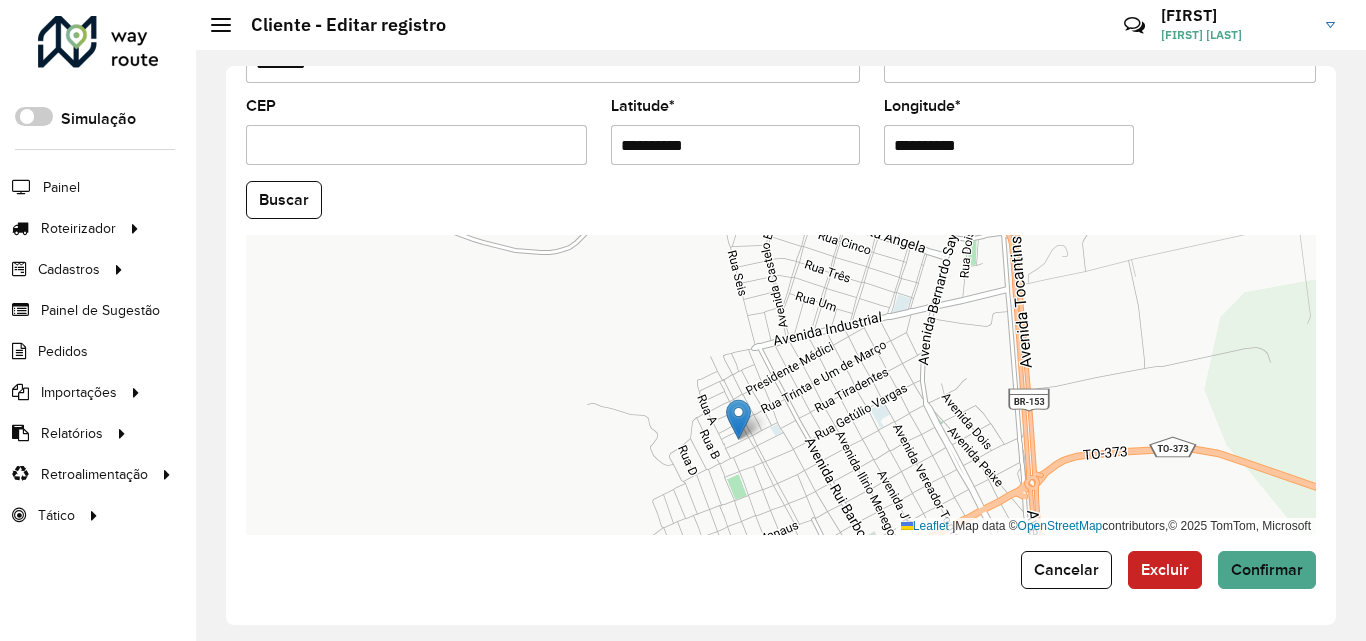 drag, startPoint x: 908, startPoint y: 470, endPoint x: 945, endPoint y: 314, distance: 160.32779 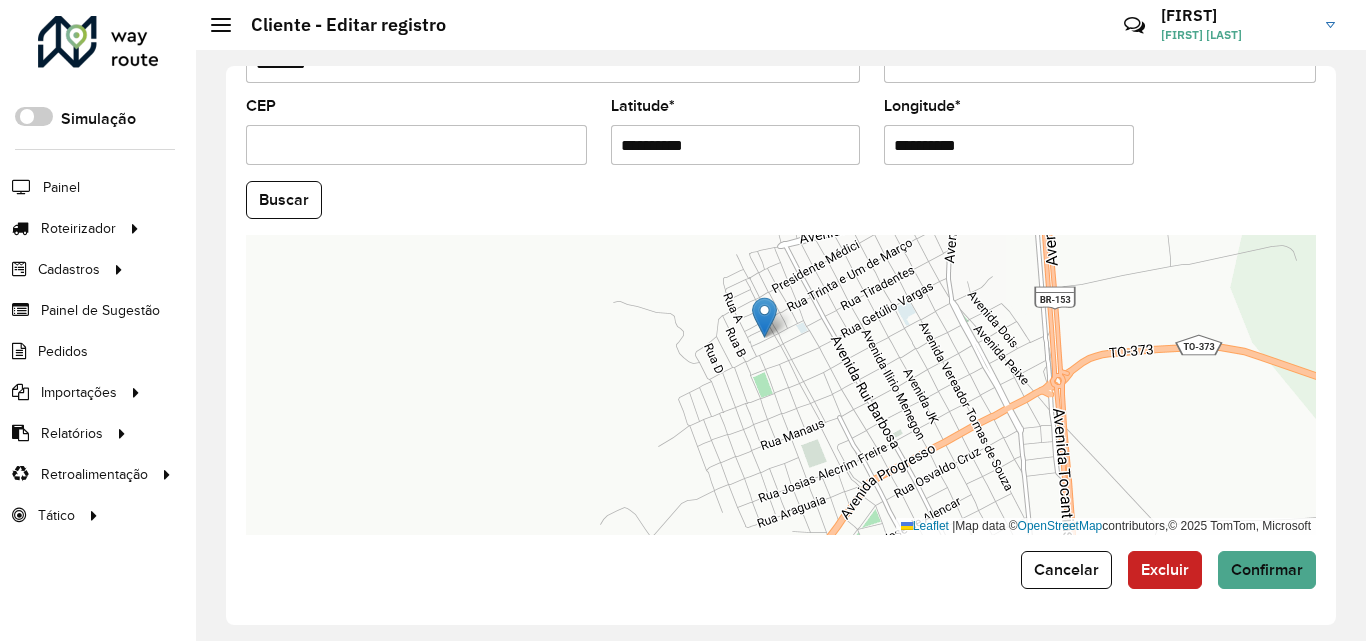 drag, startPoint x: 827, startPoint y: 441, endPoint x: 884, endPoint y: 270, distance: 180.24983 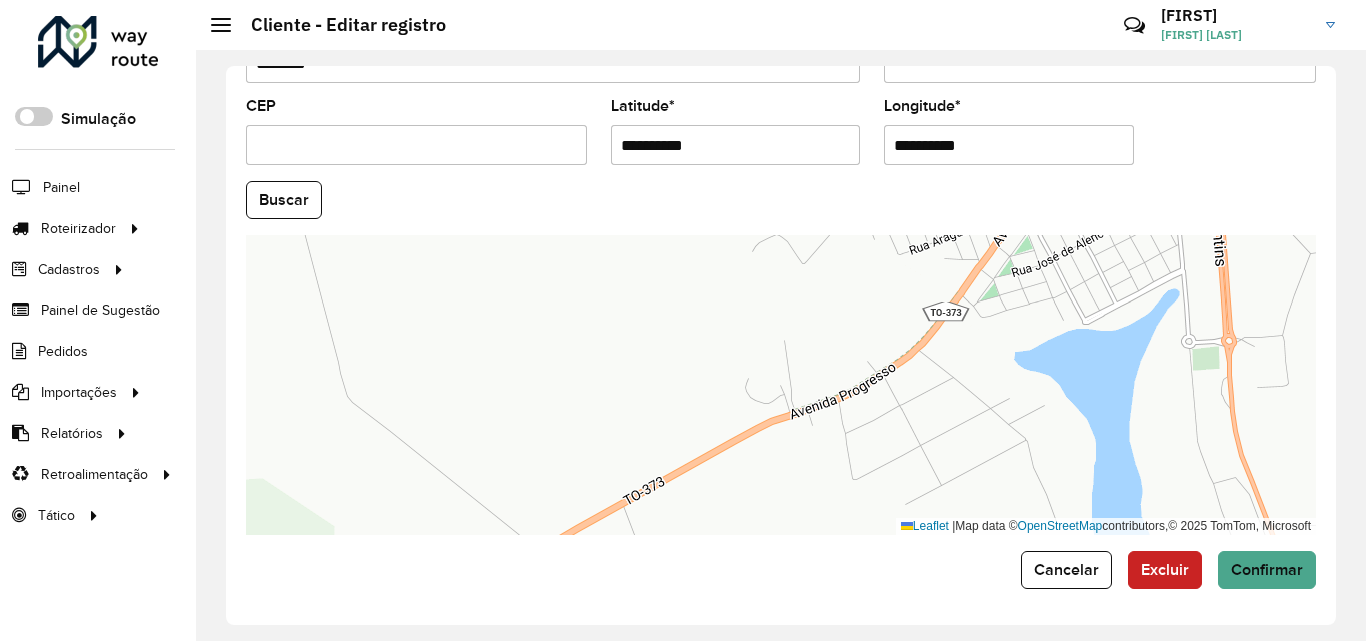 drag, startPoint x: 784, startPoint y: 418, endPoint x: 912, endPoint y: 207, distance: 246.78938 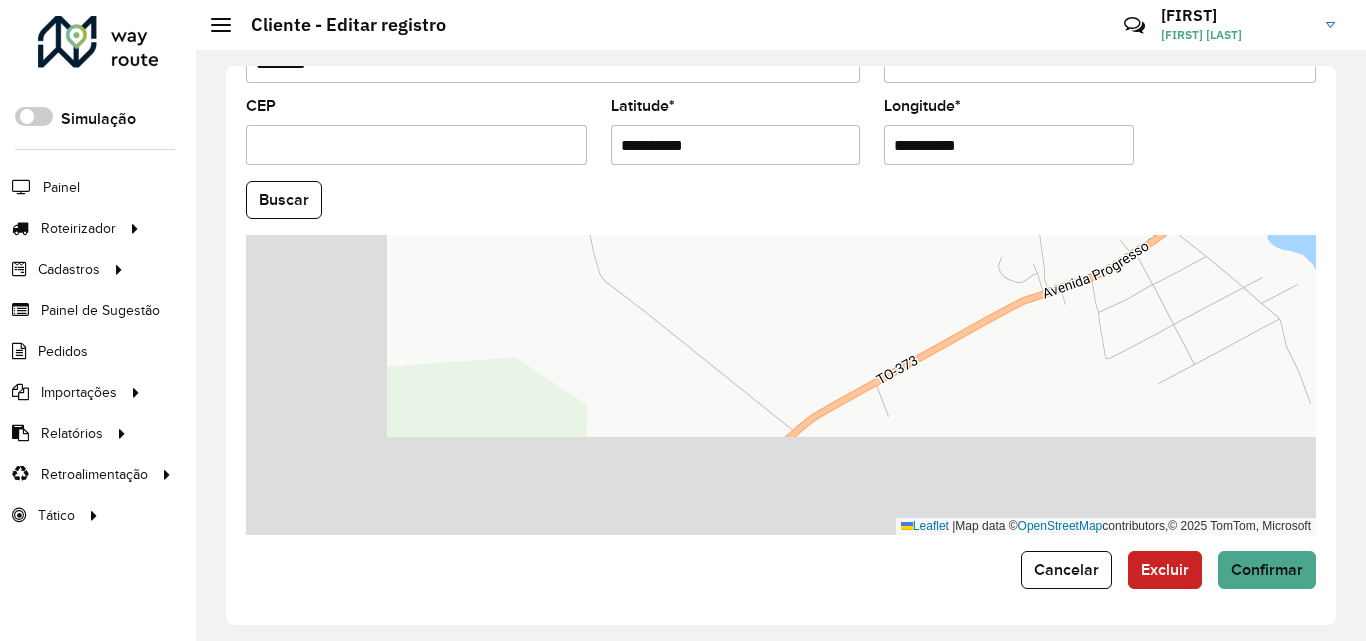 drag, startPoint x: 797, startPoint y: 333, endPoint x: 1019, endPoint y: 248, distance: 237.71622 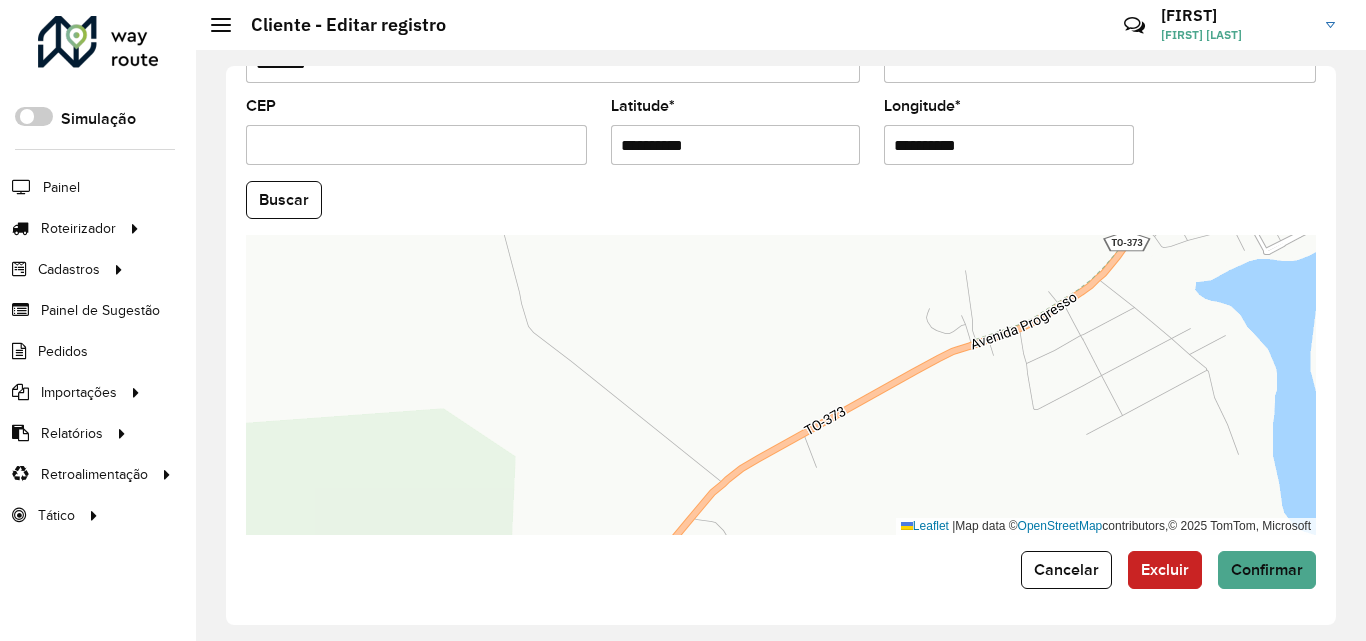 drag, startPoint x: 895, startPoint y: 336, endPoint x: 726, endPoint y: 435, distance: 195.8622 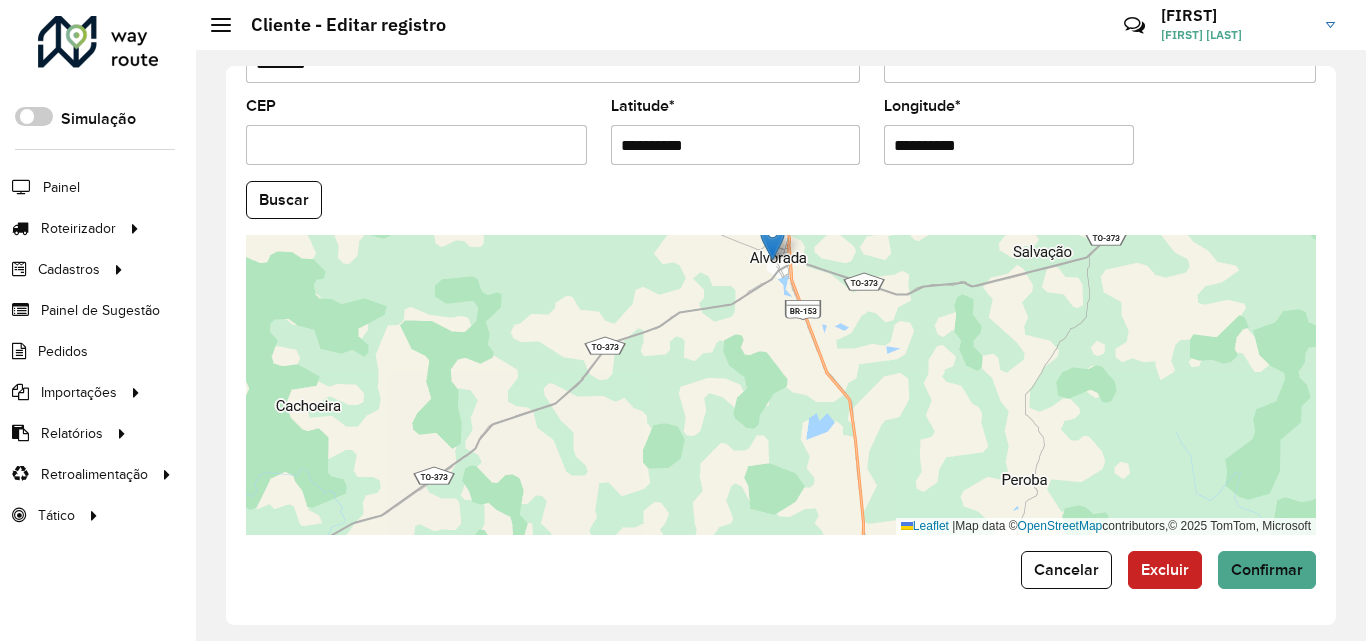 drag, startPoint x: 714, startPoint y: 462, endPoint x: 733, endPoint y: 315, distance: 148.22281 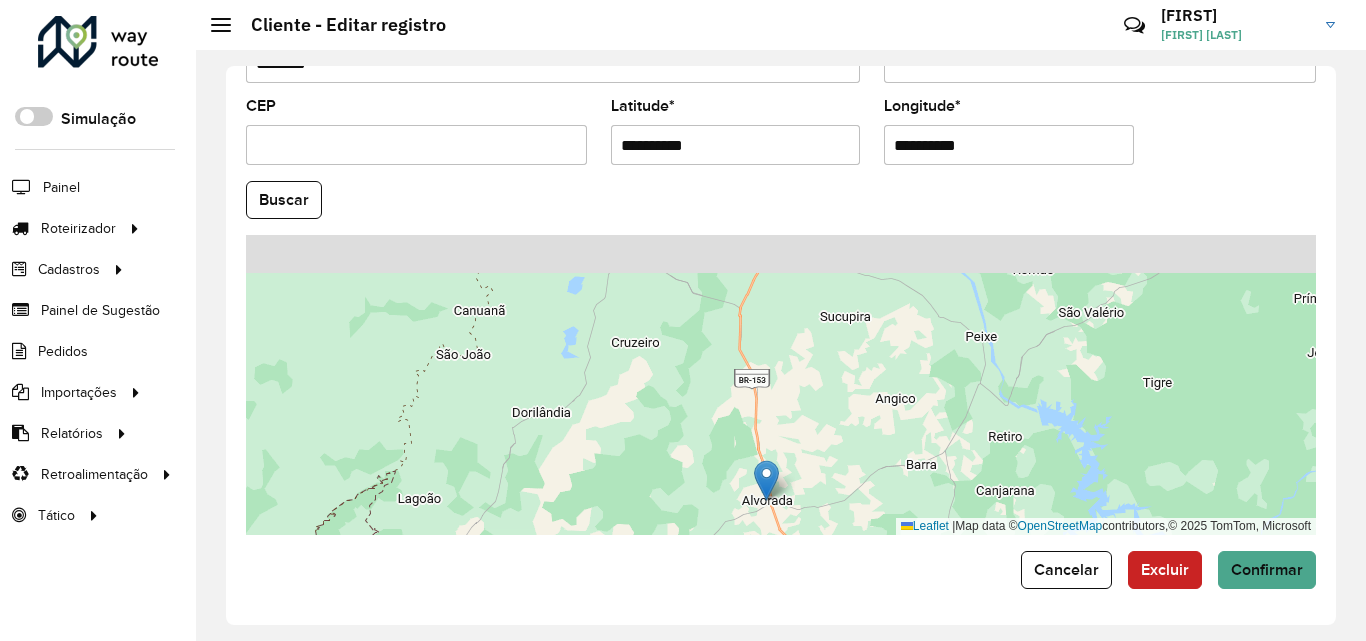 drag, startPoint x: 677, startPoint y: 394, endPoint x: 697, endPoint y: 565, distance: 172.16562 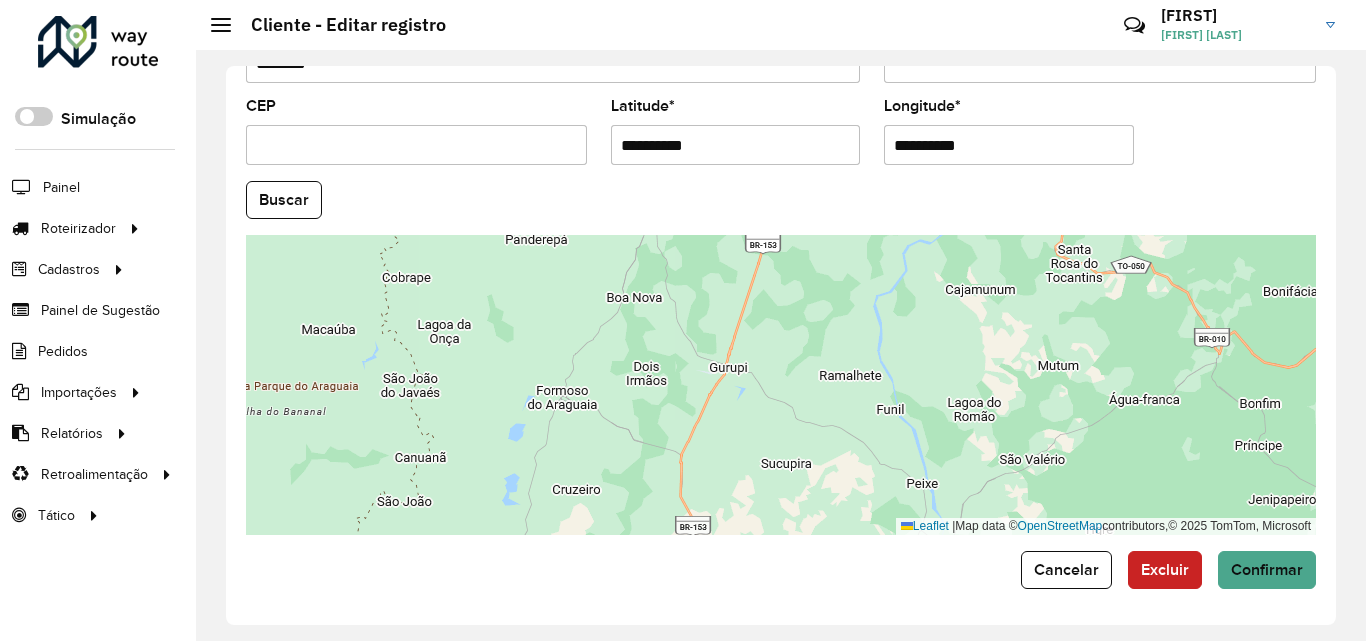 drag, startPoint x: 895, startPoint y: 379, endPoint x: 832, endPoint y: 525, distance: 159.01257 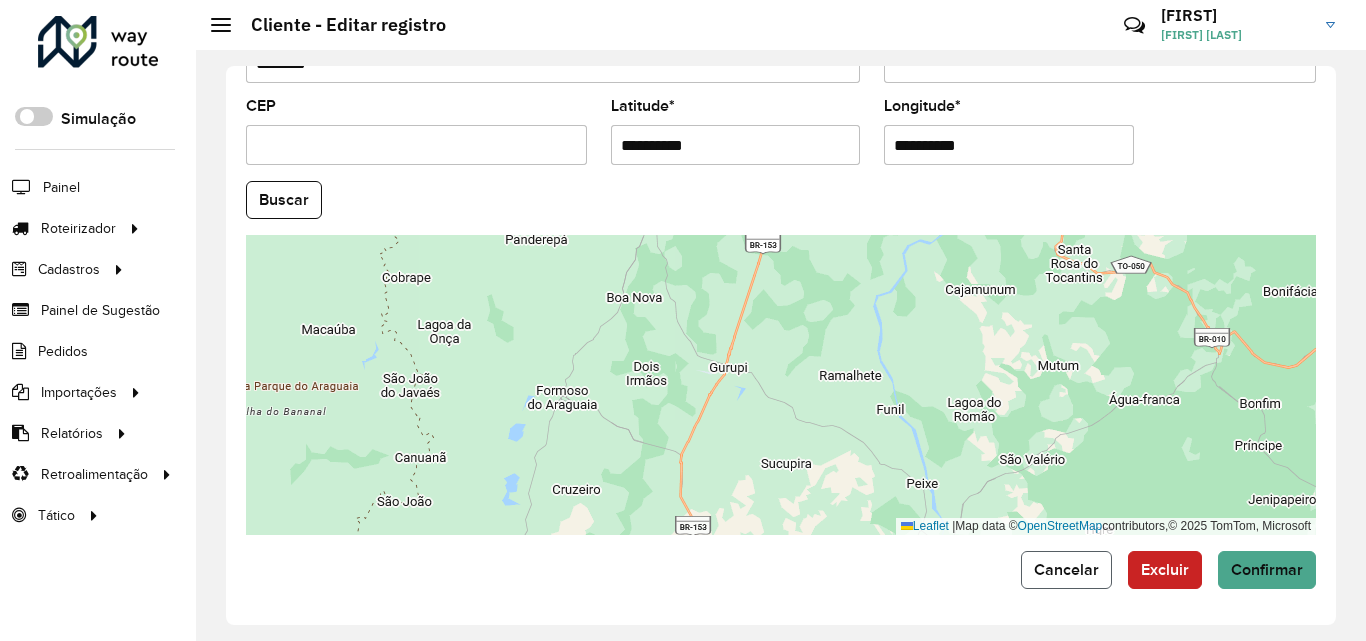 click on "Cancelar" 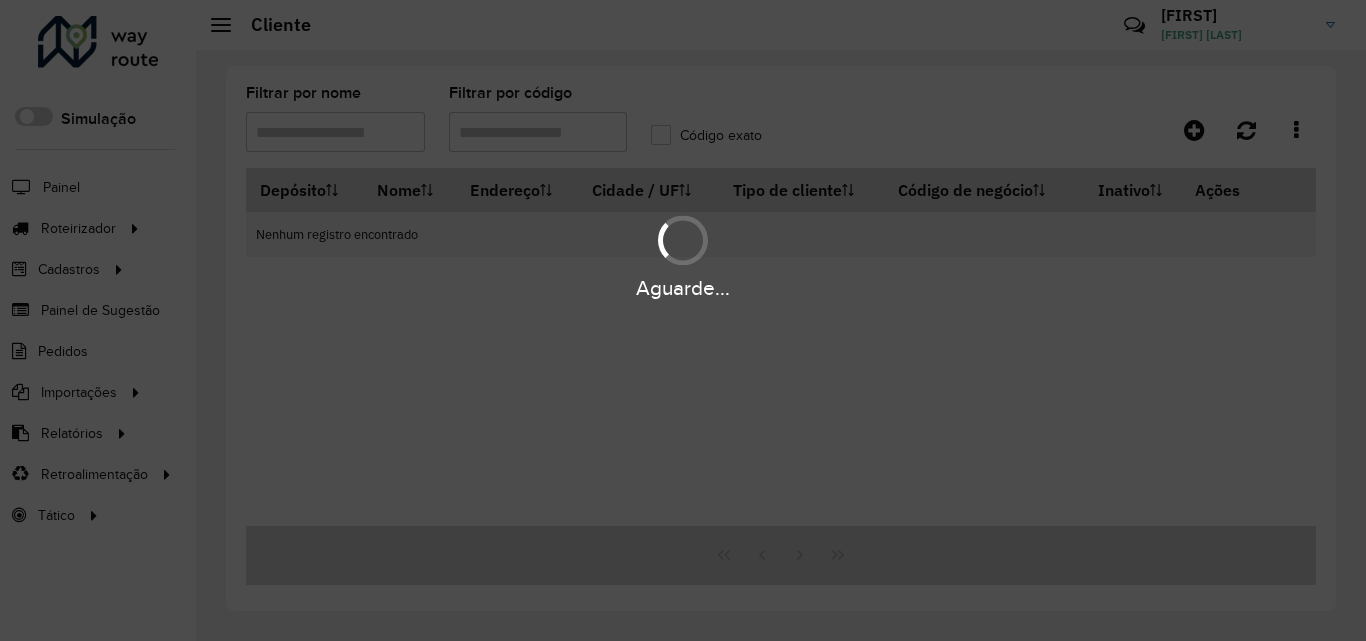 type on "*****" 